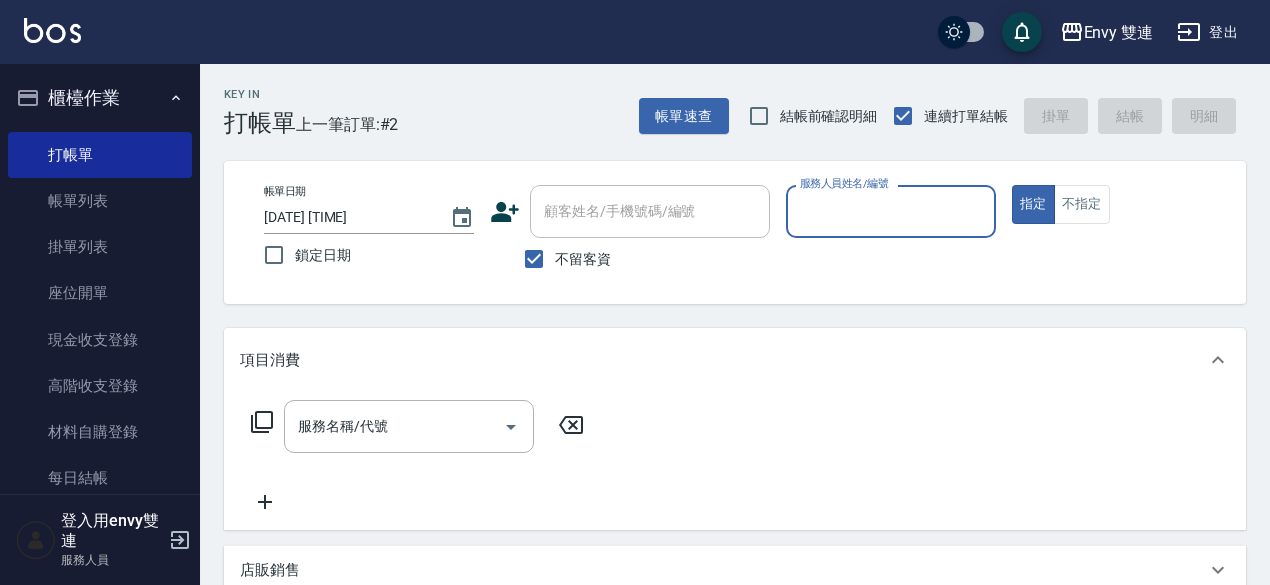 scroll, scrollTop: 0, scrollLeft: 0, axis: both 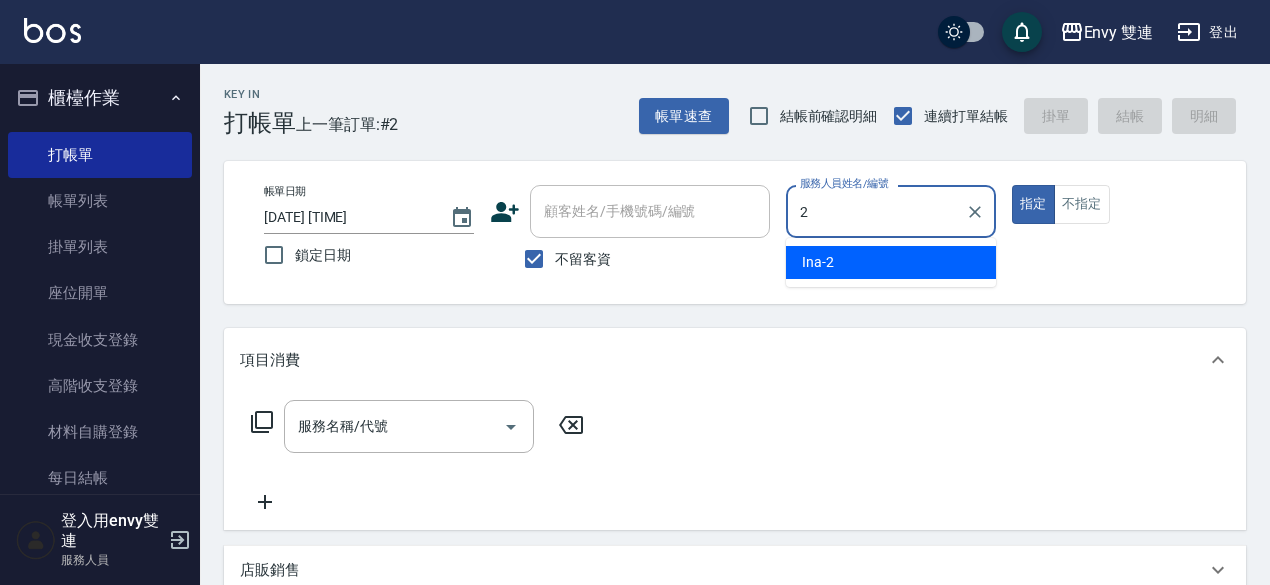 type on "Ina-2" 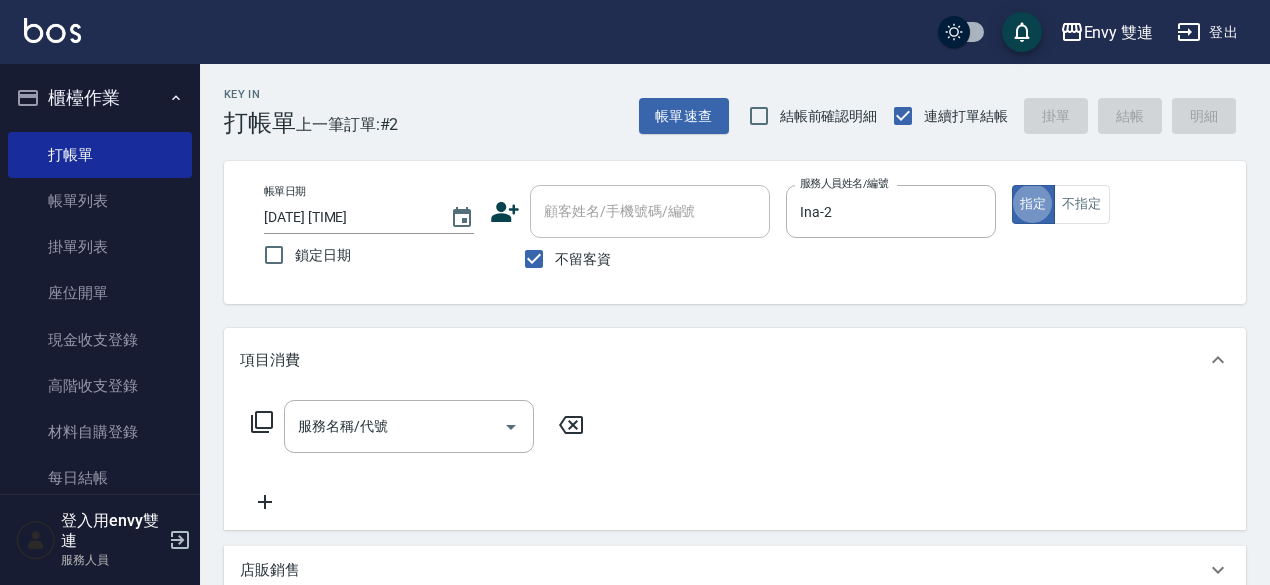 type on "true" 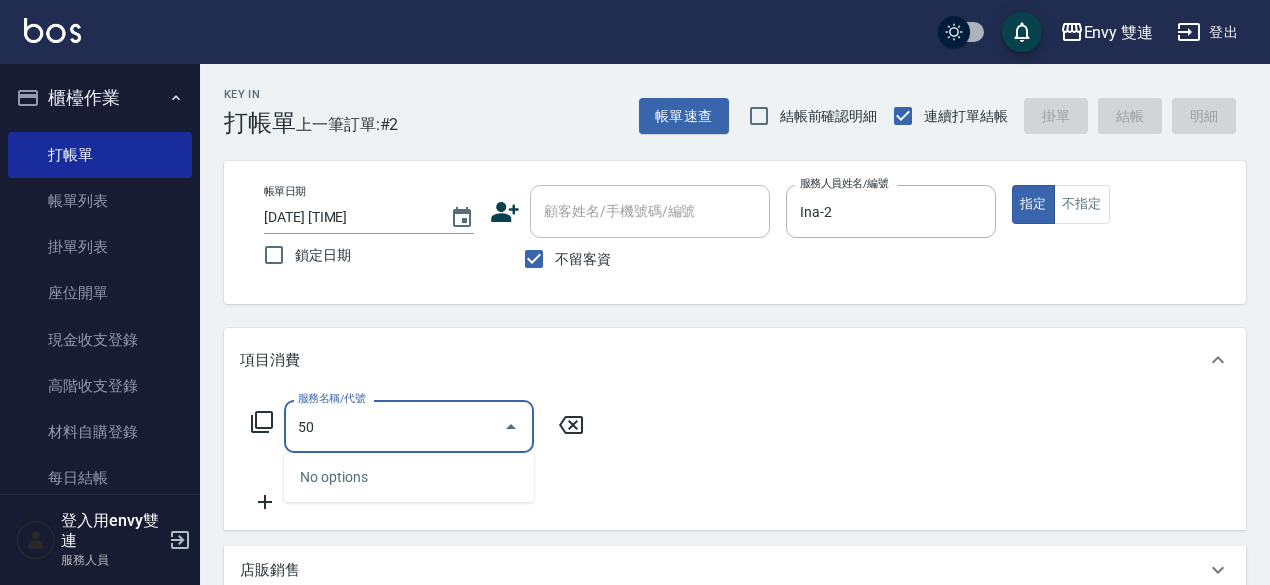 type on "5" 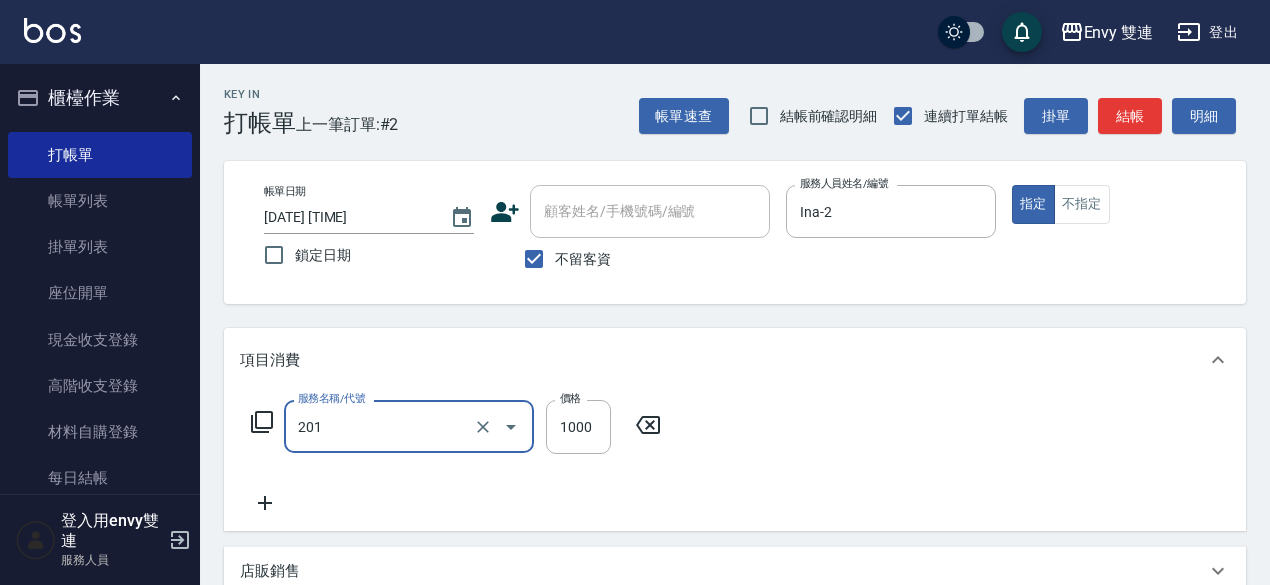 type on "剪髮(201)" 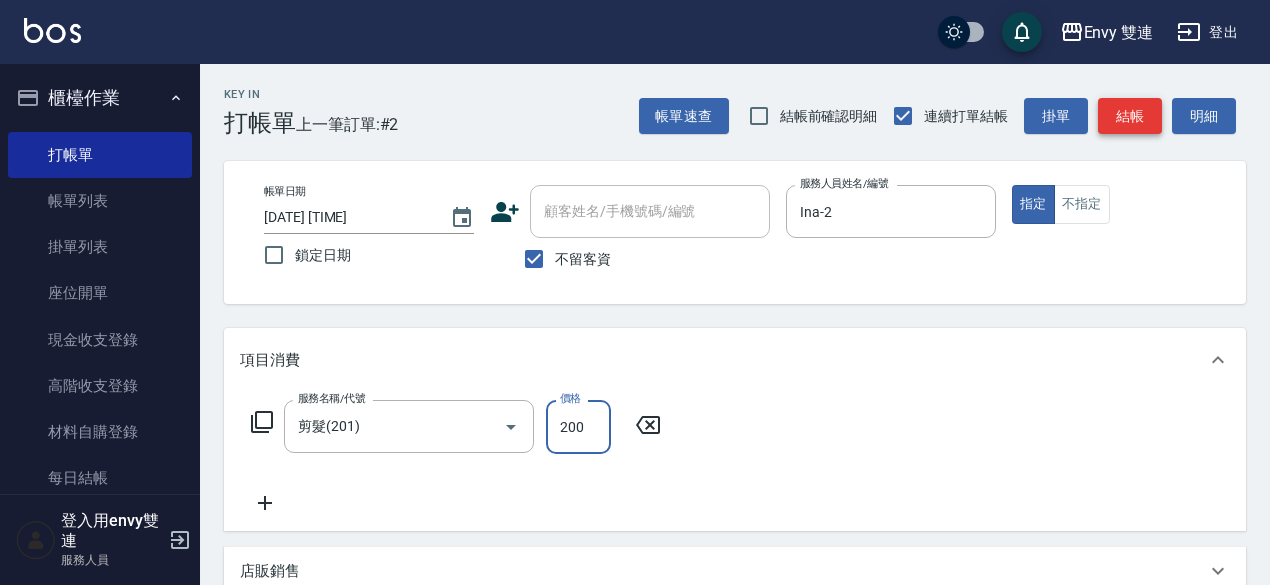 type on "200" 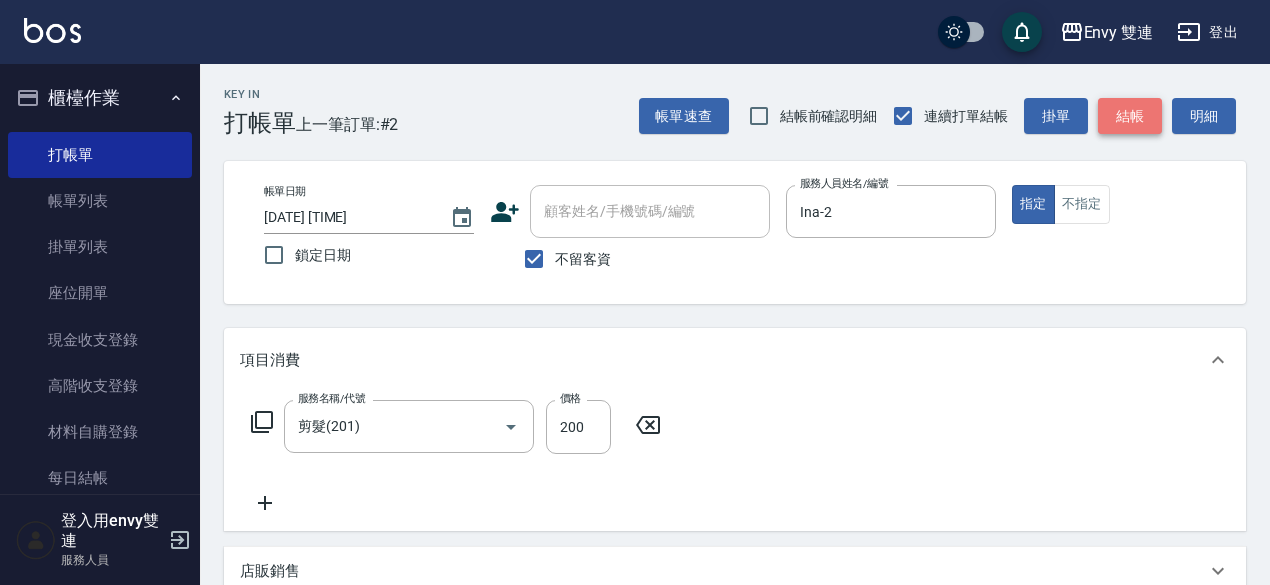 click on "結帳" at bounding box center (1130, 116) 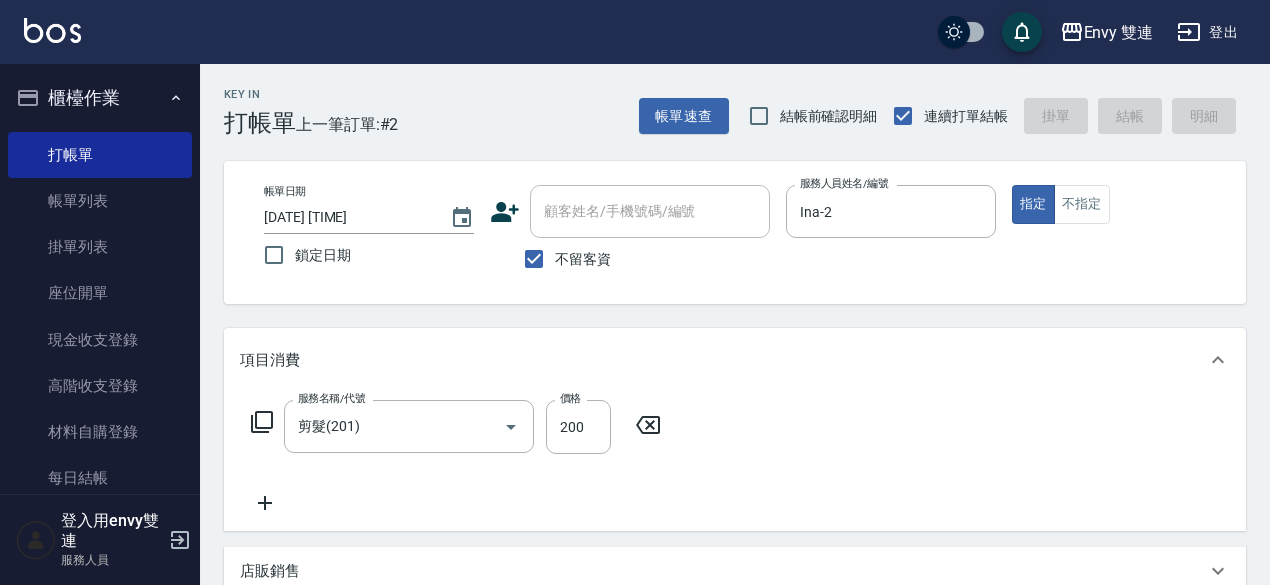 type on "[DATE] [TIME]" 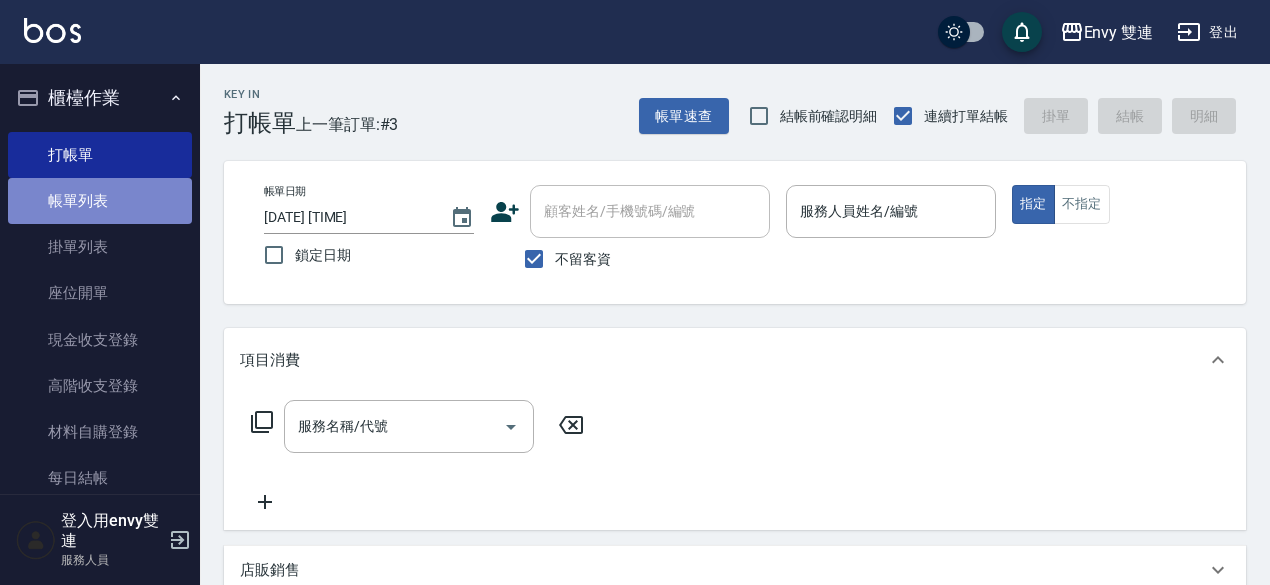 click on "帳單列表" at bounding box center [100, 201] 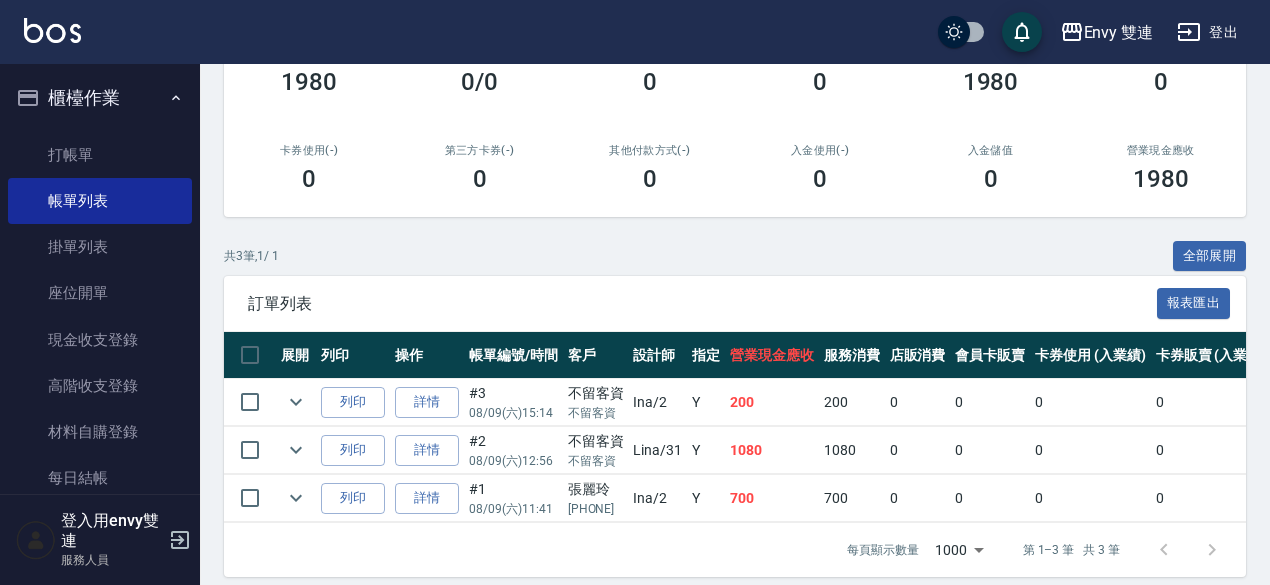 scroll, scrollTop: 266, scrollLeft: 0, axis: vertical 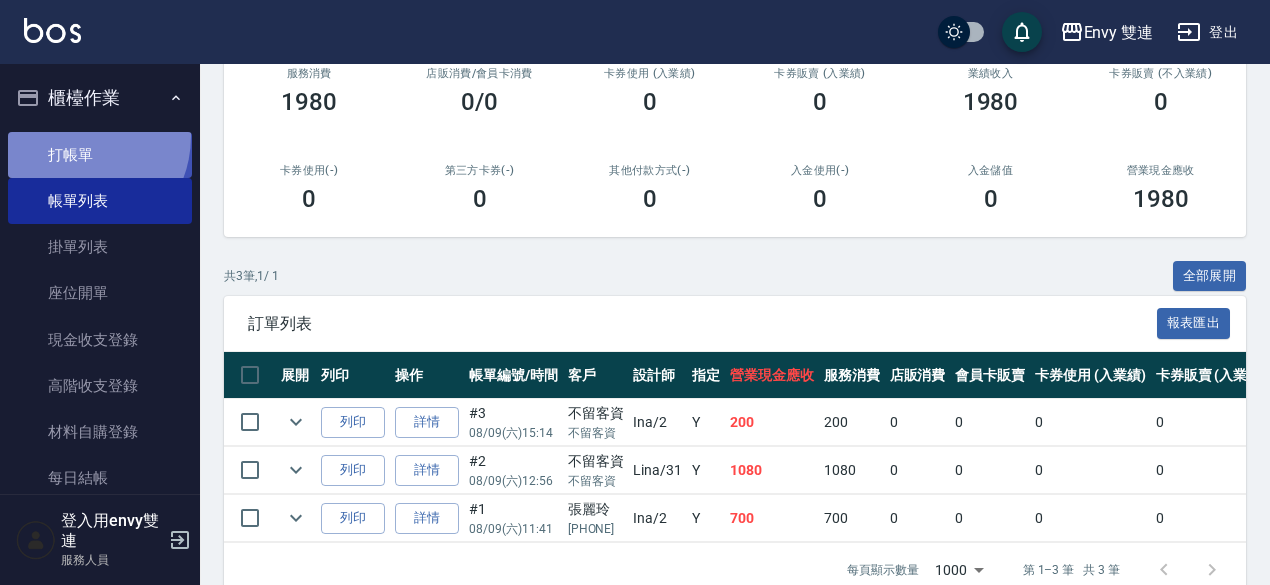 click on "打帳單" at bounding box center (100, 155) 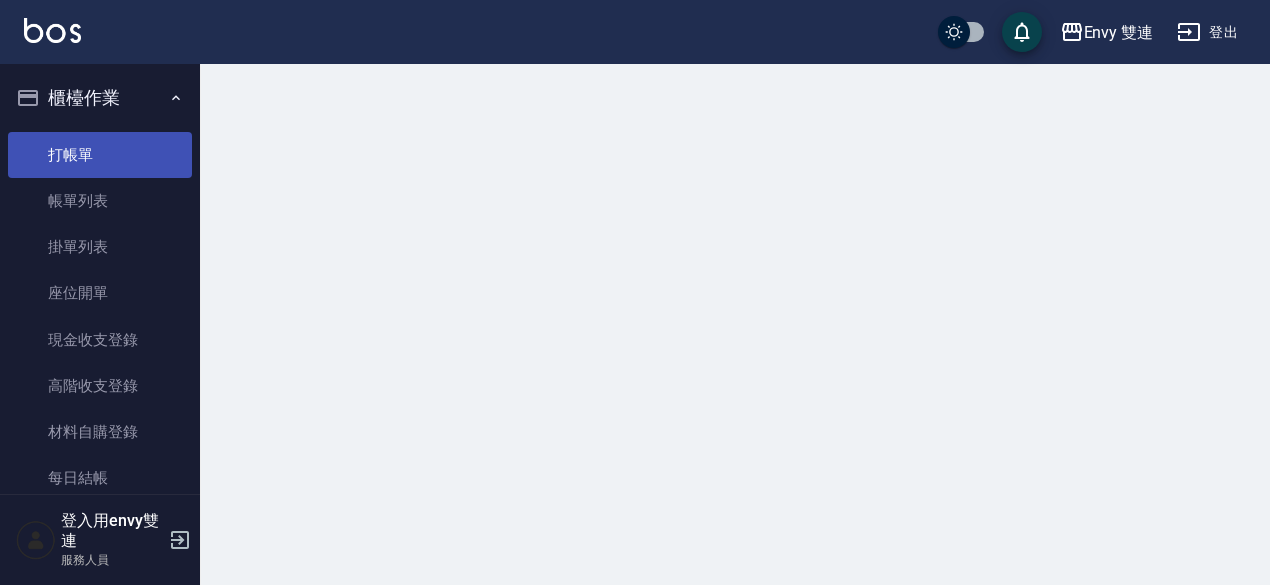 scroll, scrollTop: 0, scrollLeft: 0, axis: both 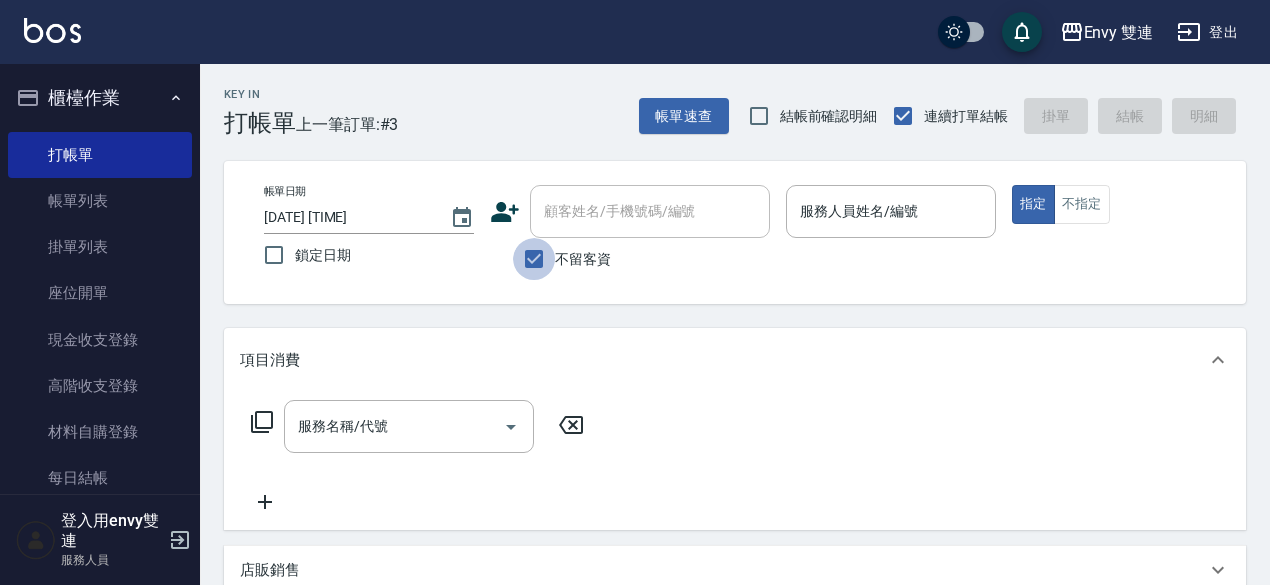 click on "不留客資" at bounding box center [534, 259] 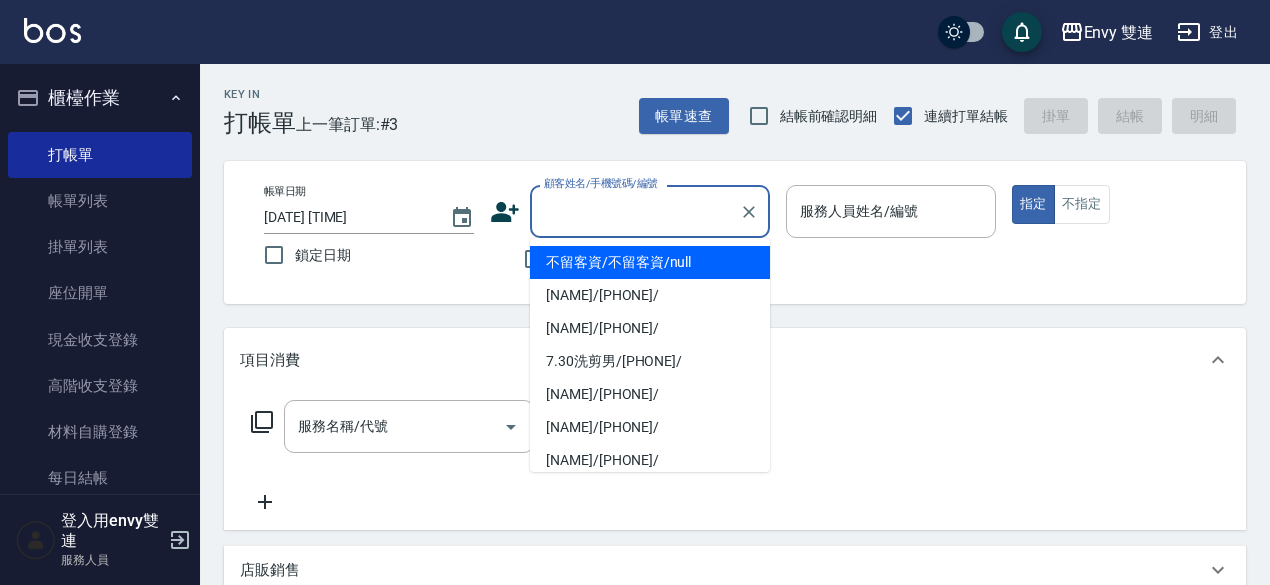 click on "顧客姓名/手機號碼/編號" at bounding box center [635, 211] 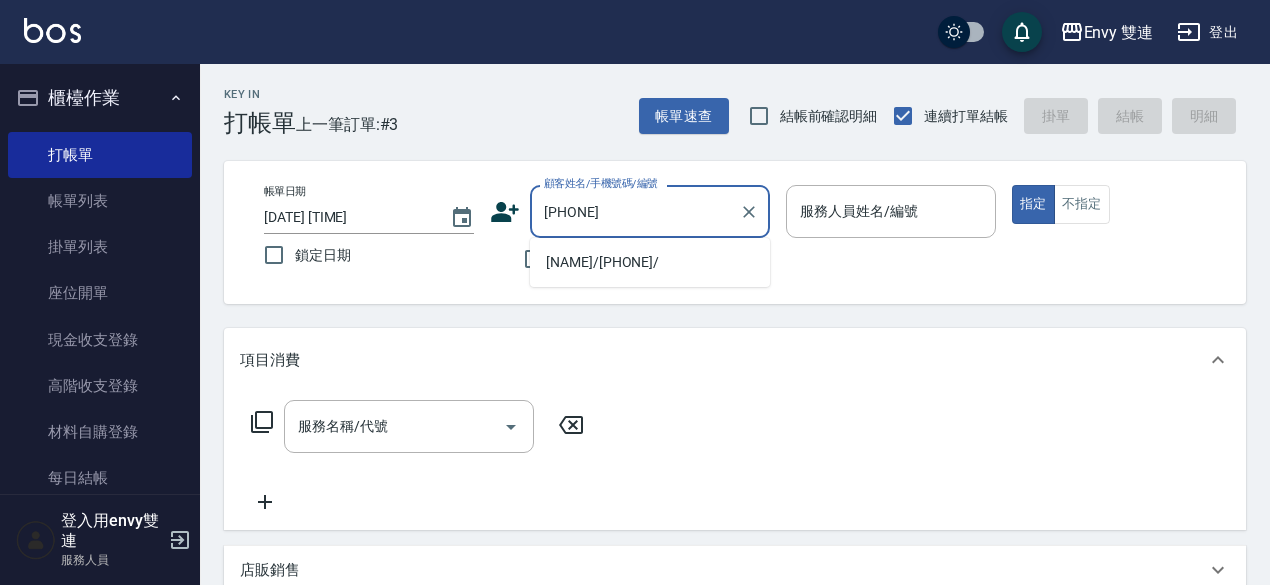 type on "[NAME]/[PHONE]/" 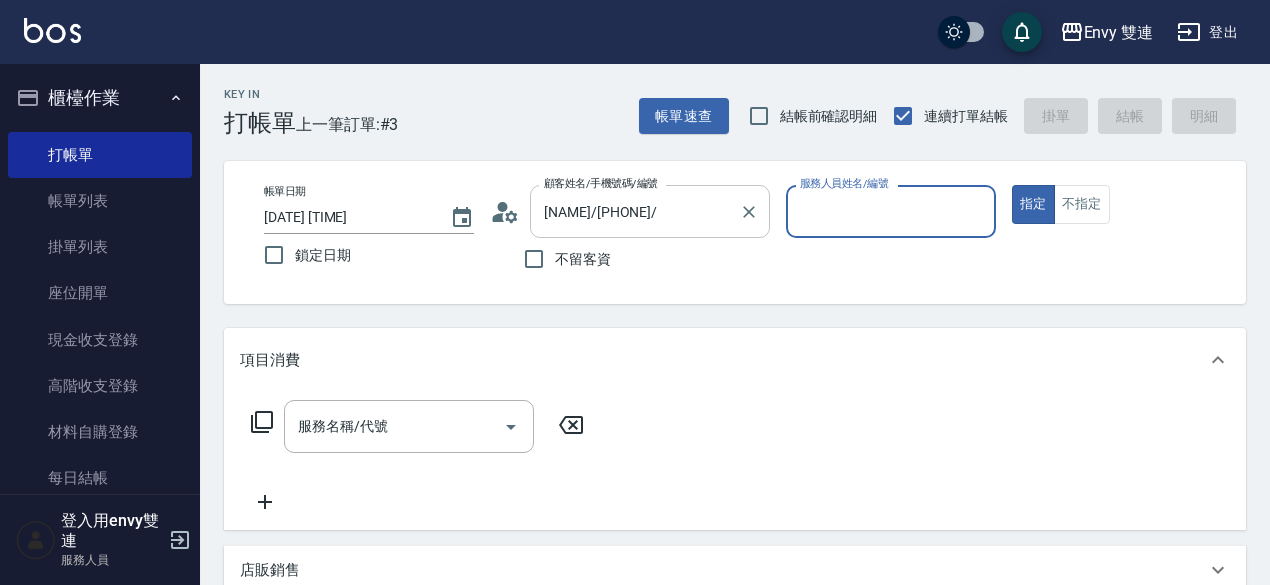 type on "Zoe-9" 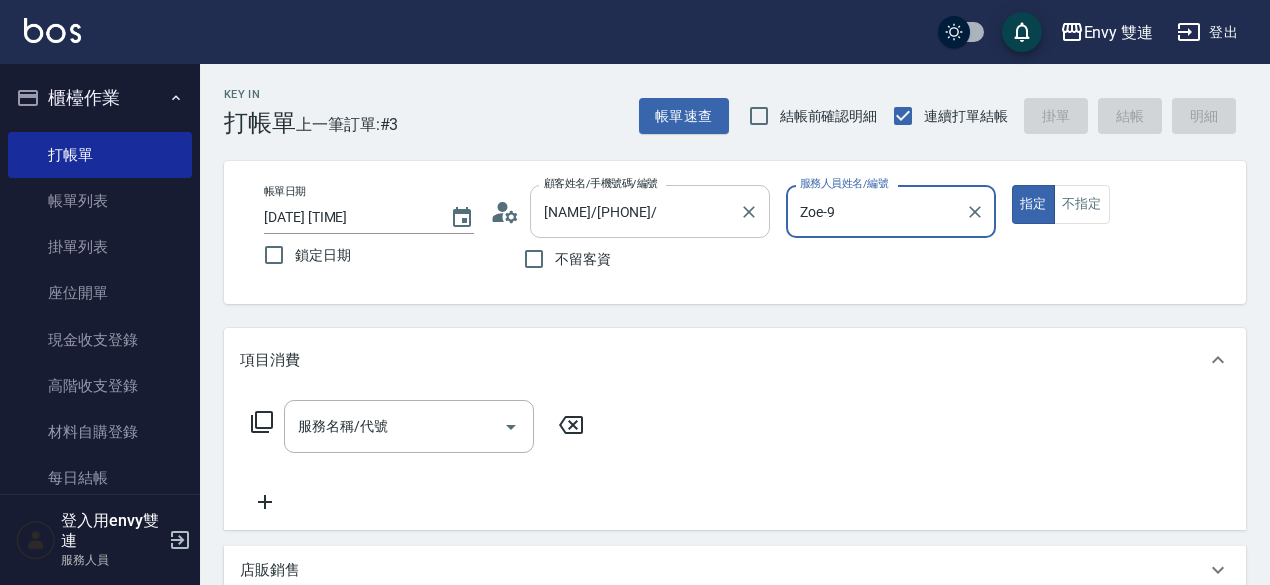 click on "指定" at bounding box center [1033, 204] 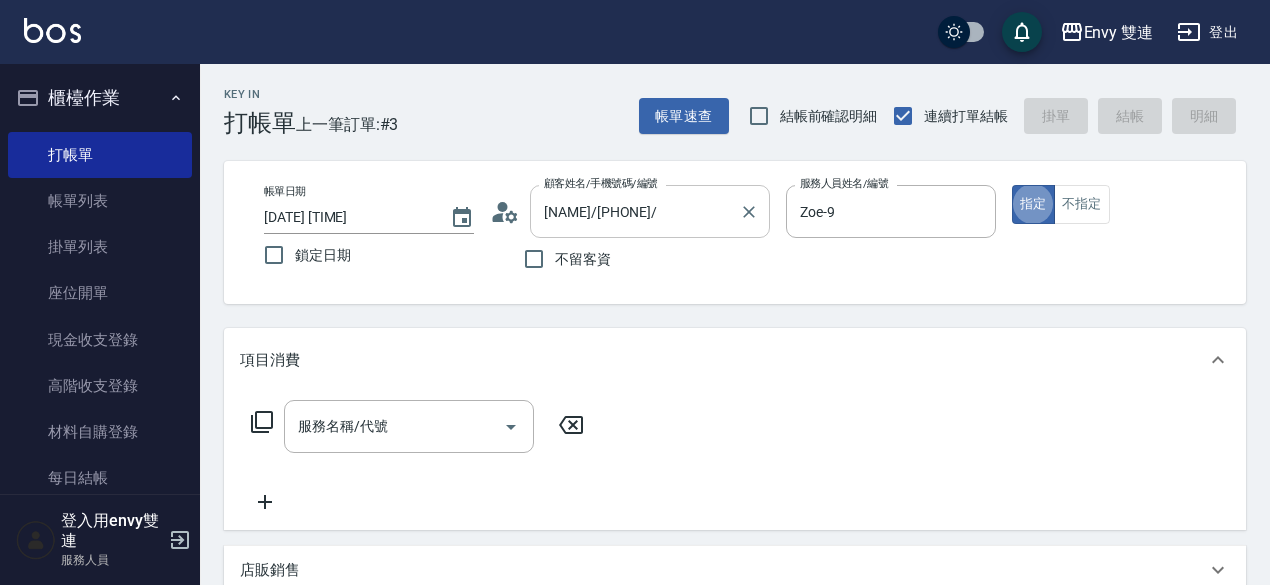 type on "true" 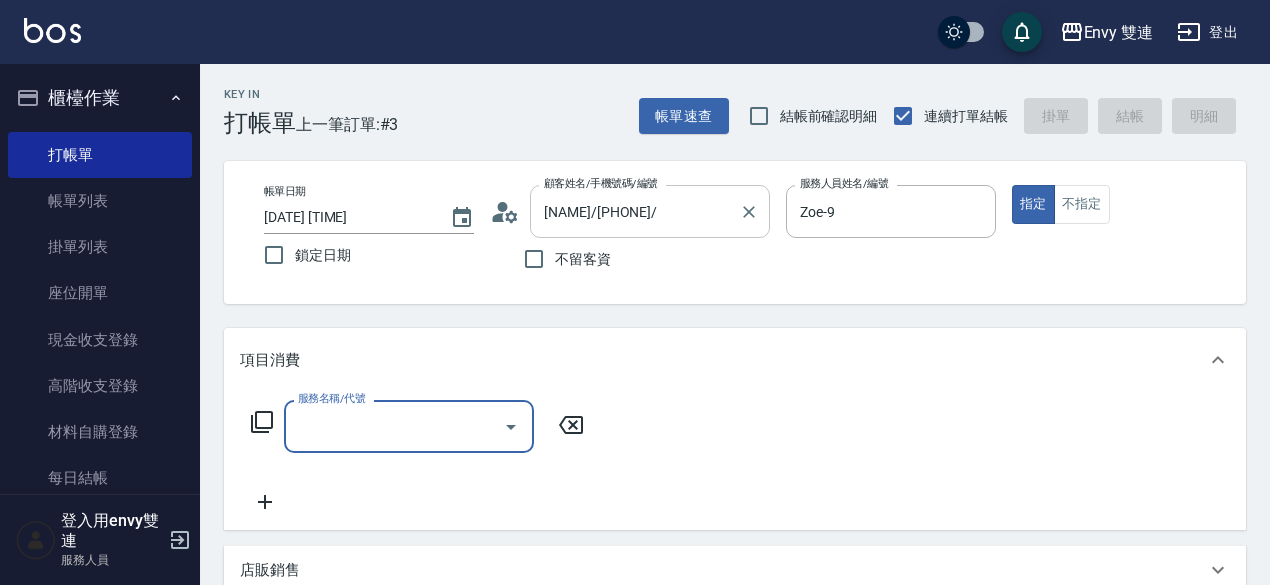 type on "1" 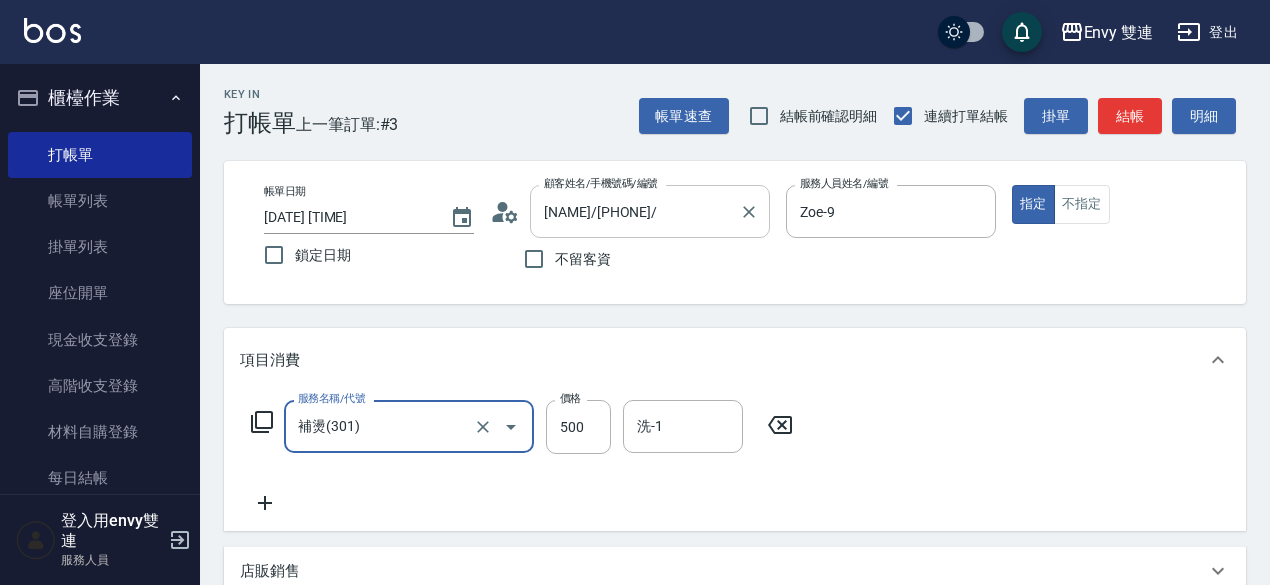 type on "補燙(301)" 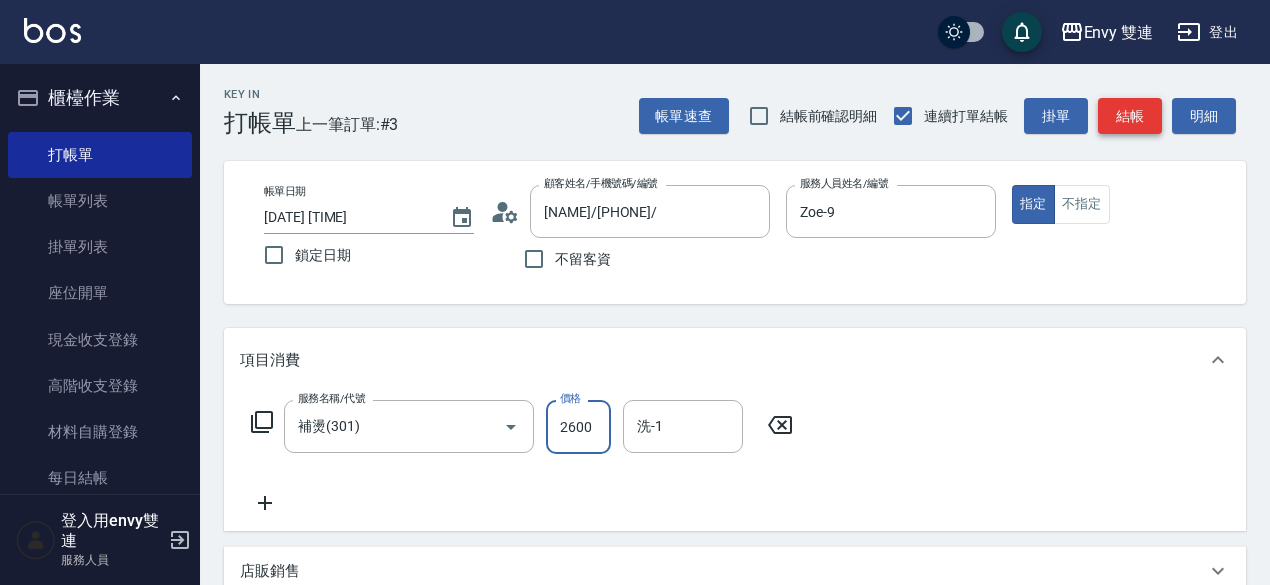 type on "2600" 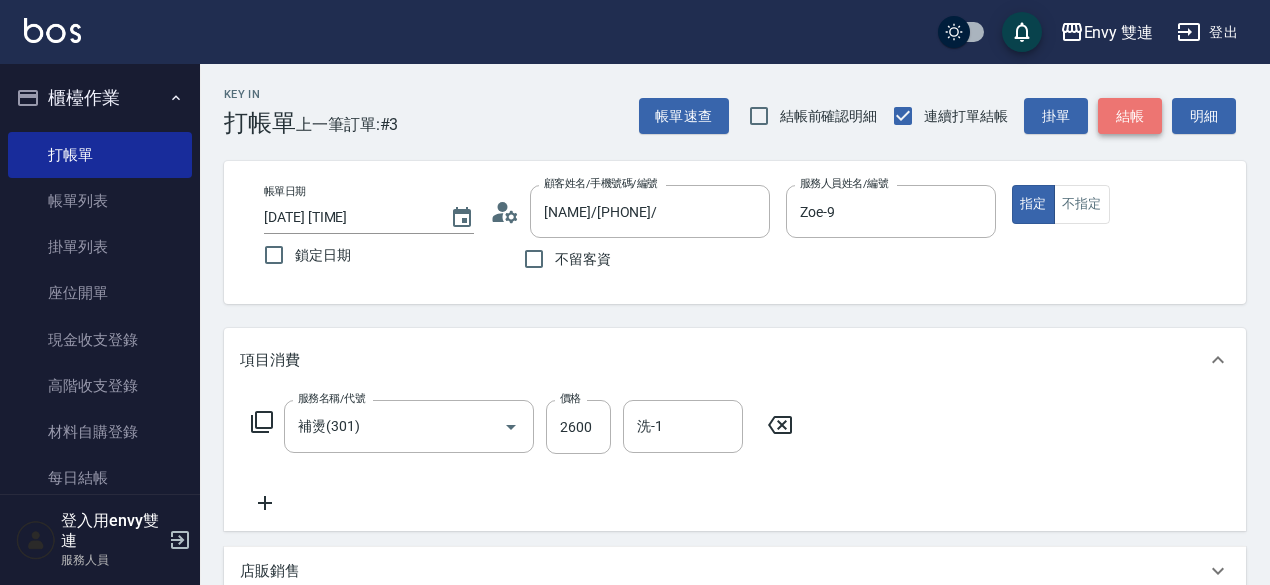 click on "結帳" at bounding box center (1130, 116) 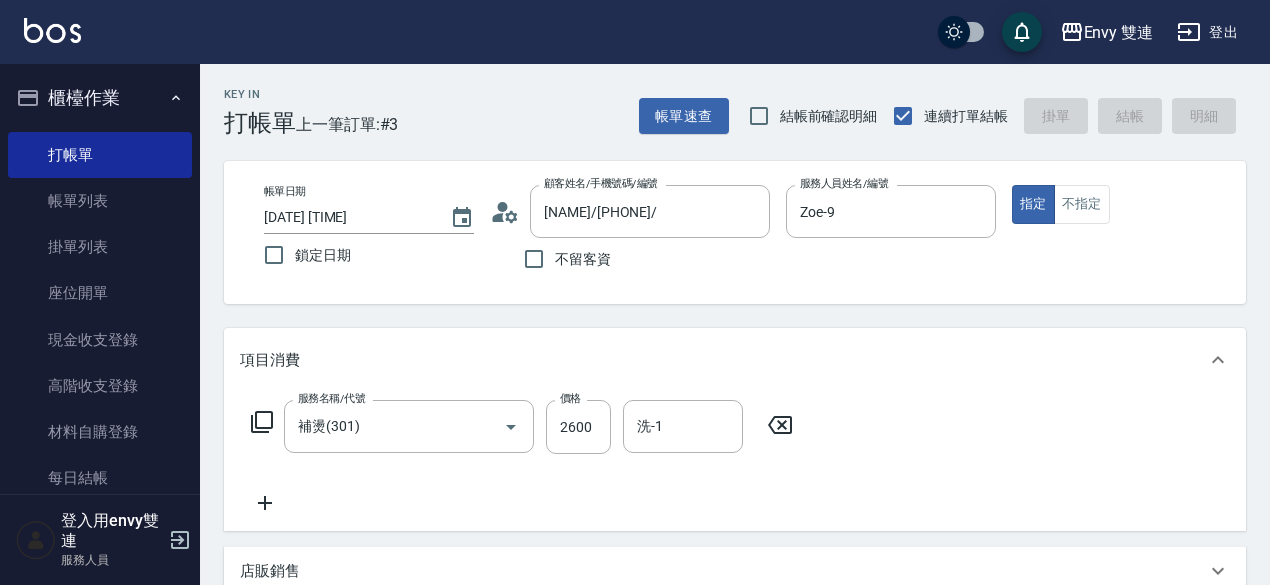 type 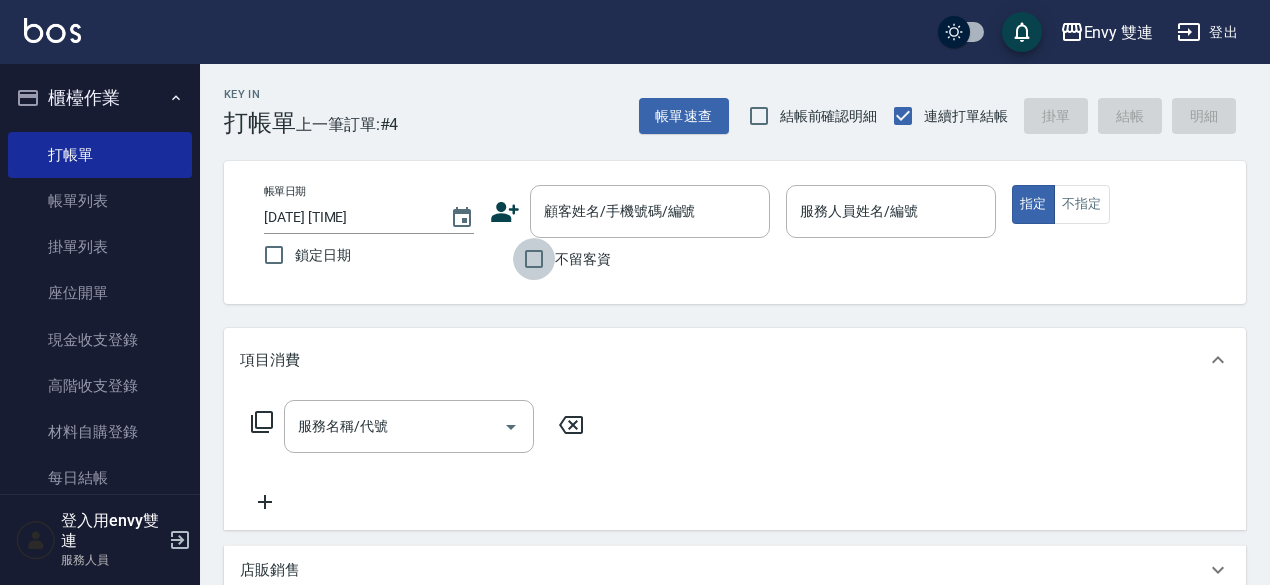 click on "不留客資" at bounding box center (534, 259) 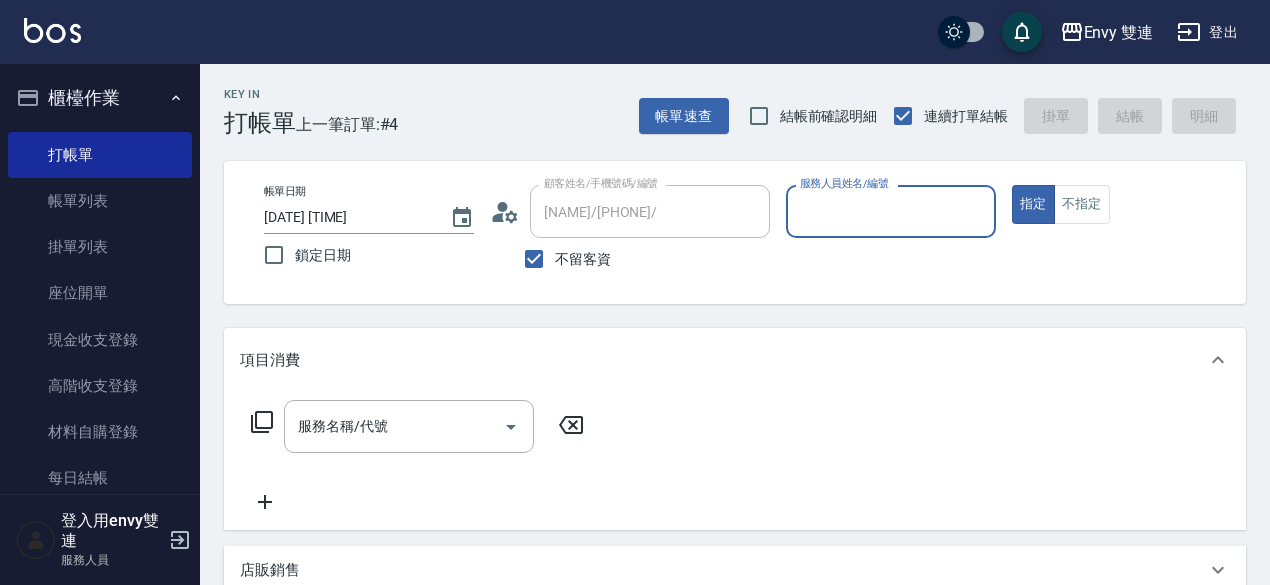 type on "Zoe-9" 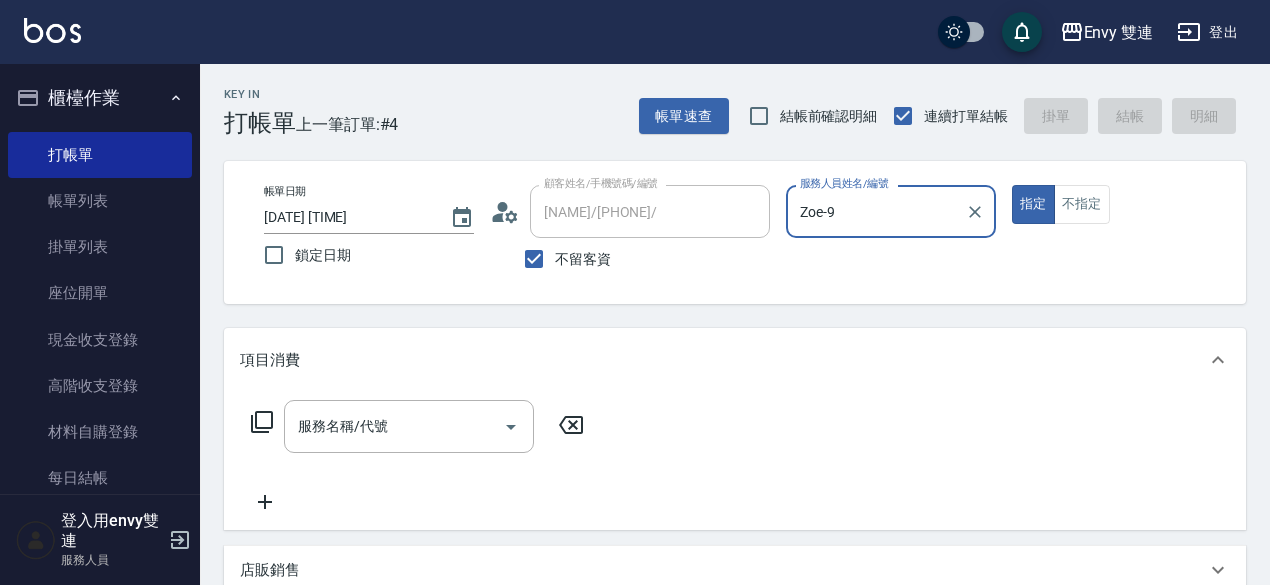 type on "[NAME]/[PHONE]/" 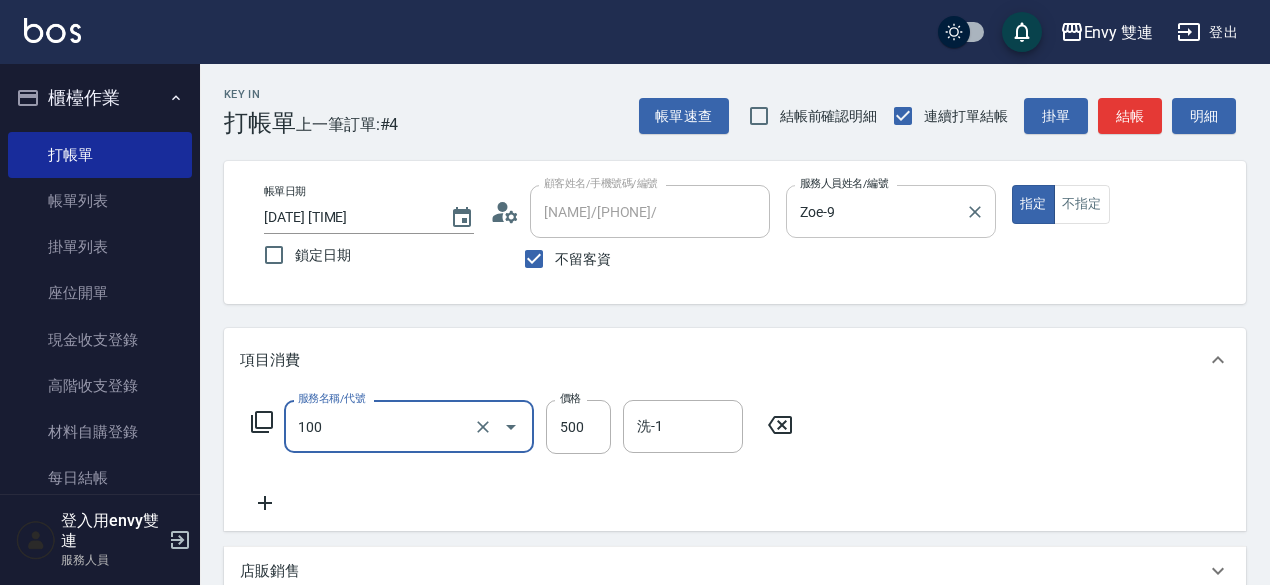 type on "洗＋剪(100)" 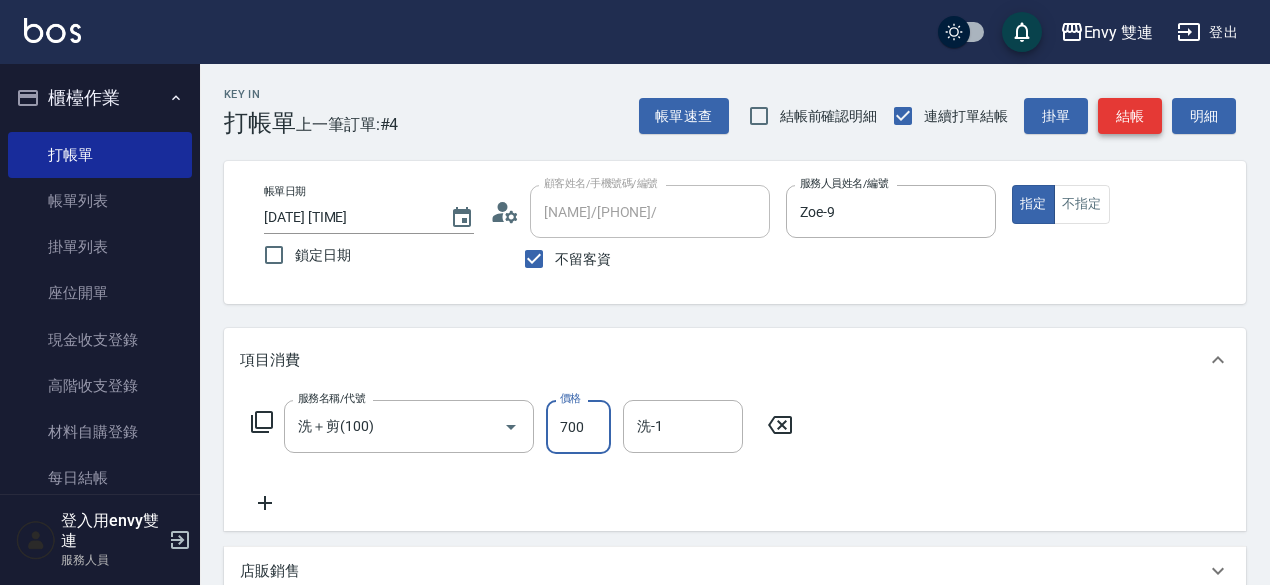 type on "700" 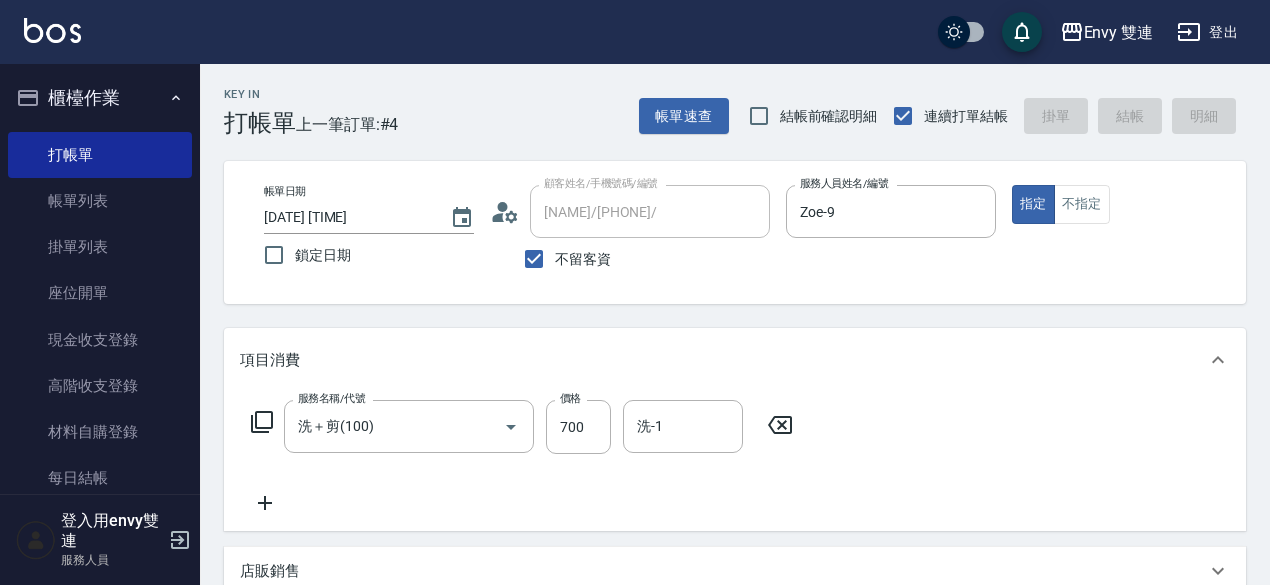 type on "[DATE] [TIME]" 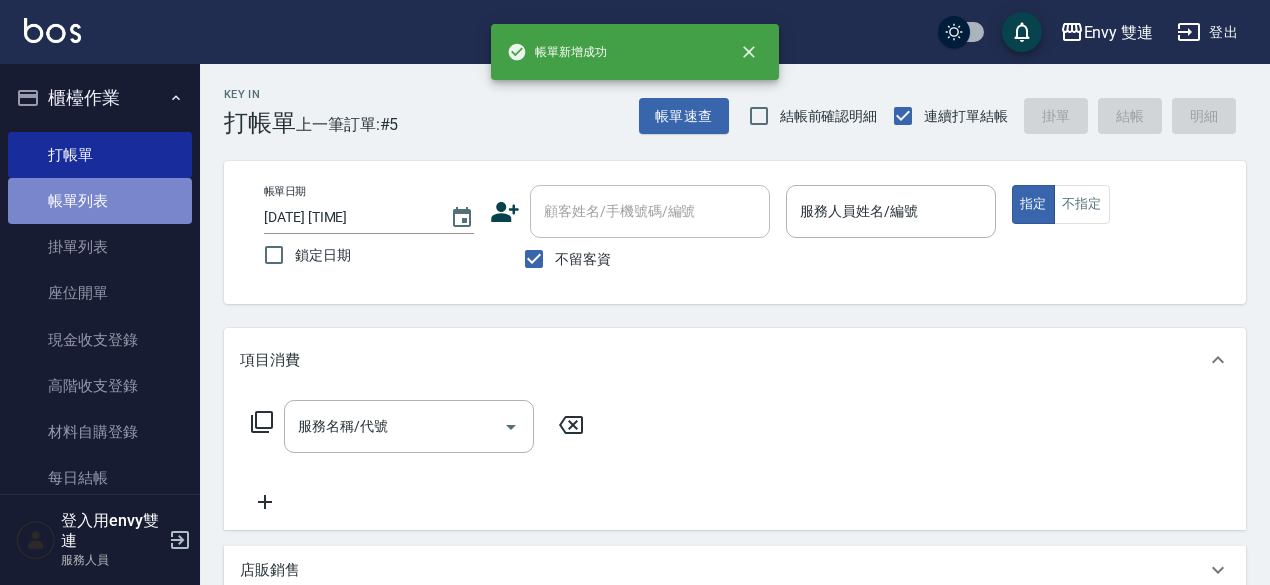 click on "帳單列表" at bounding box center [100, 201] 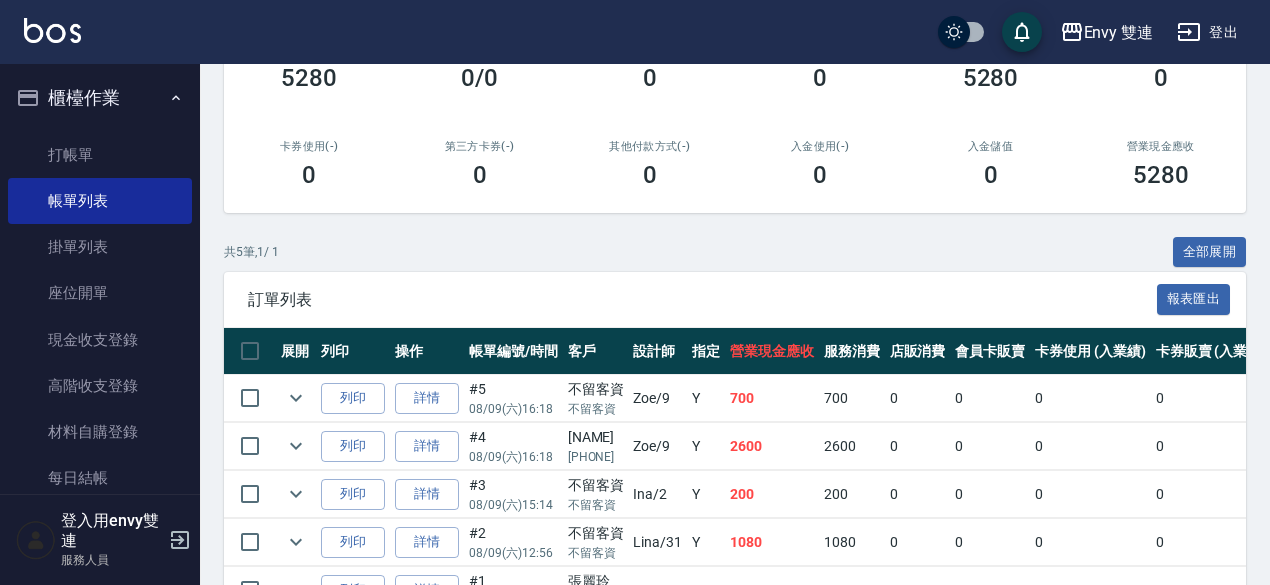 scroll, scrollTop: 292, scrollLeft: 0, axis: vertical 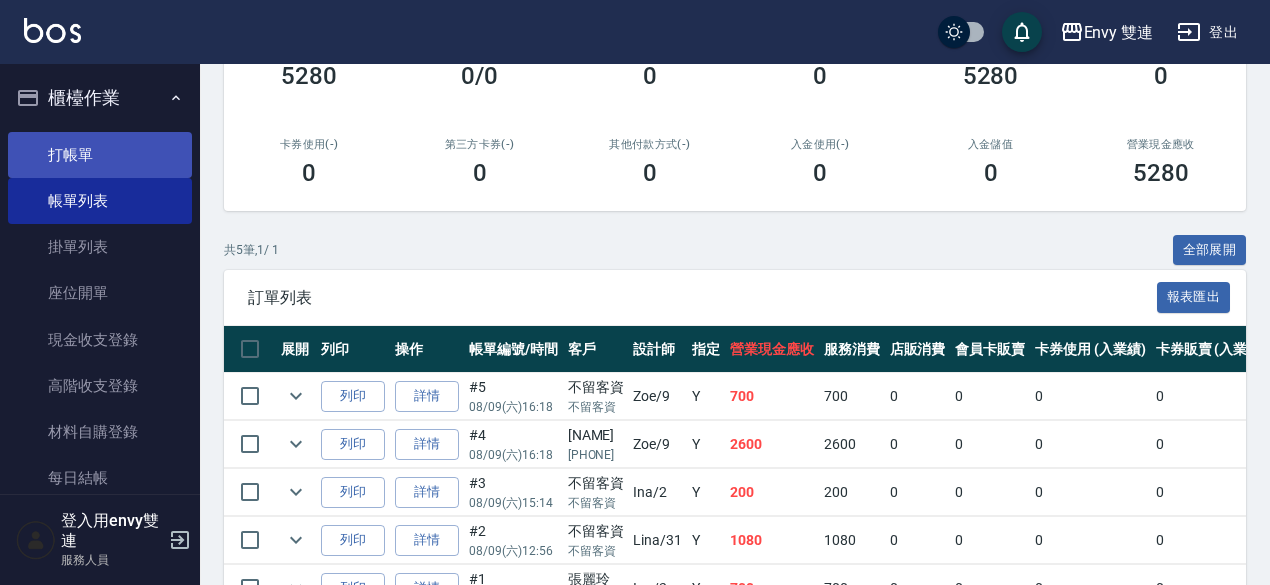 click on "打帳單" at bounding box center [100, 155] 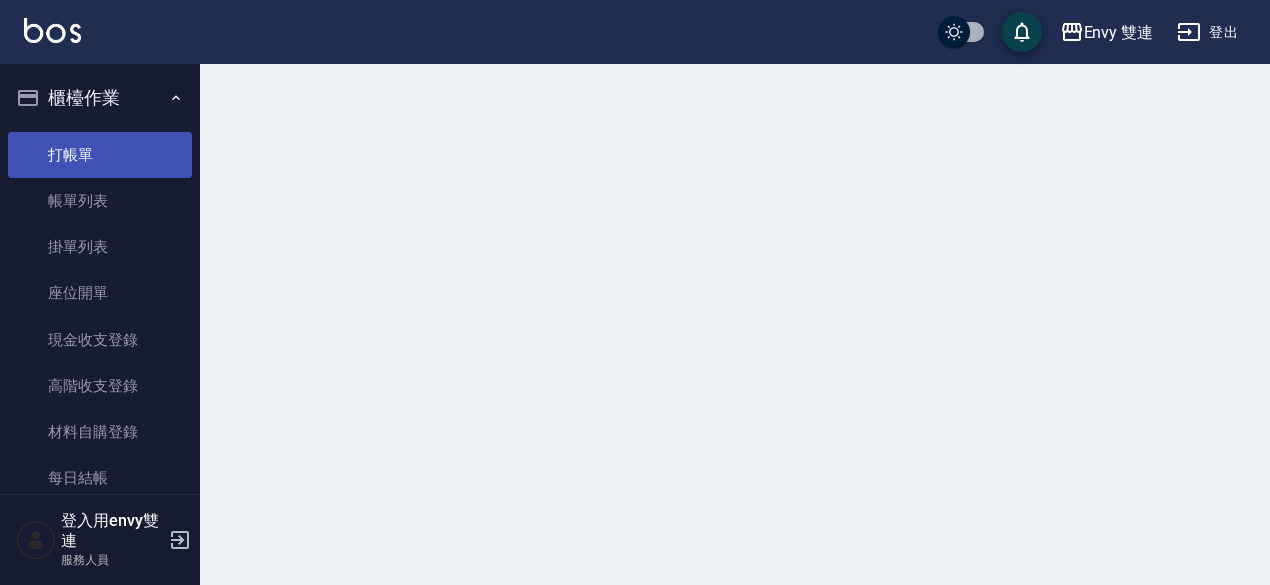 scroll, scrollTop: 0, scrollLeft: 0, axis: both 